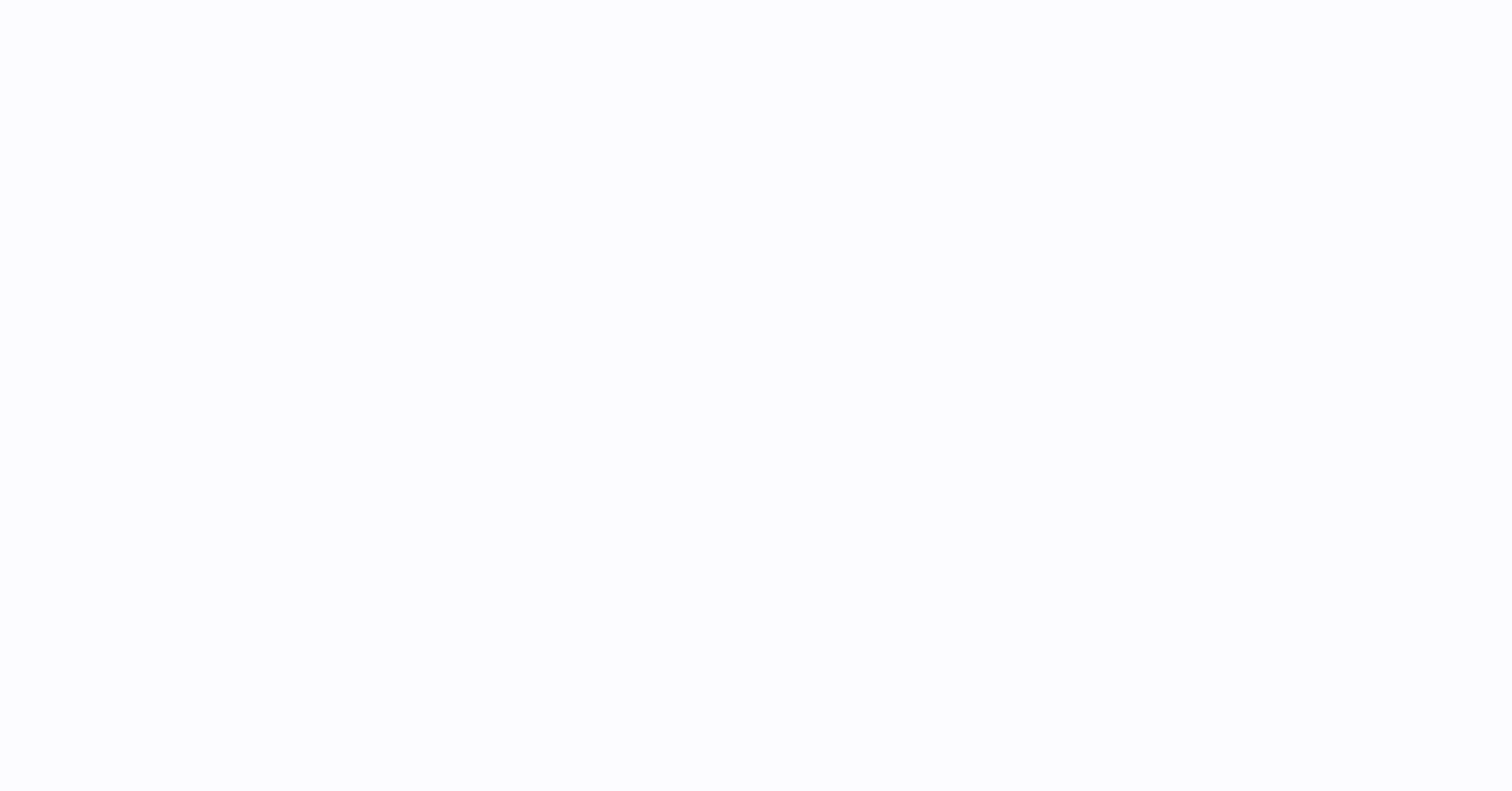 scroll, scrollTop: 0, scrollLeft: 0, axis: both 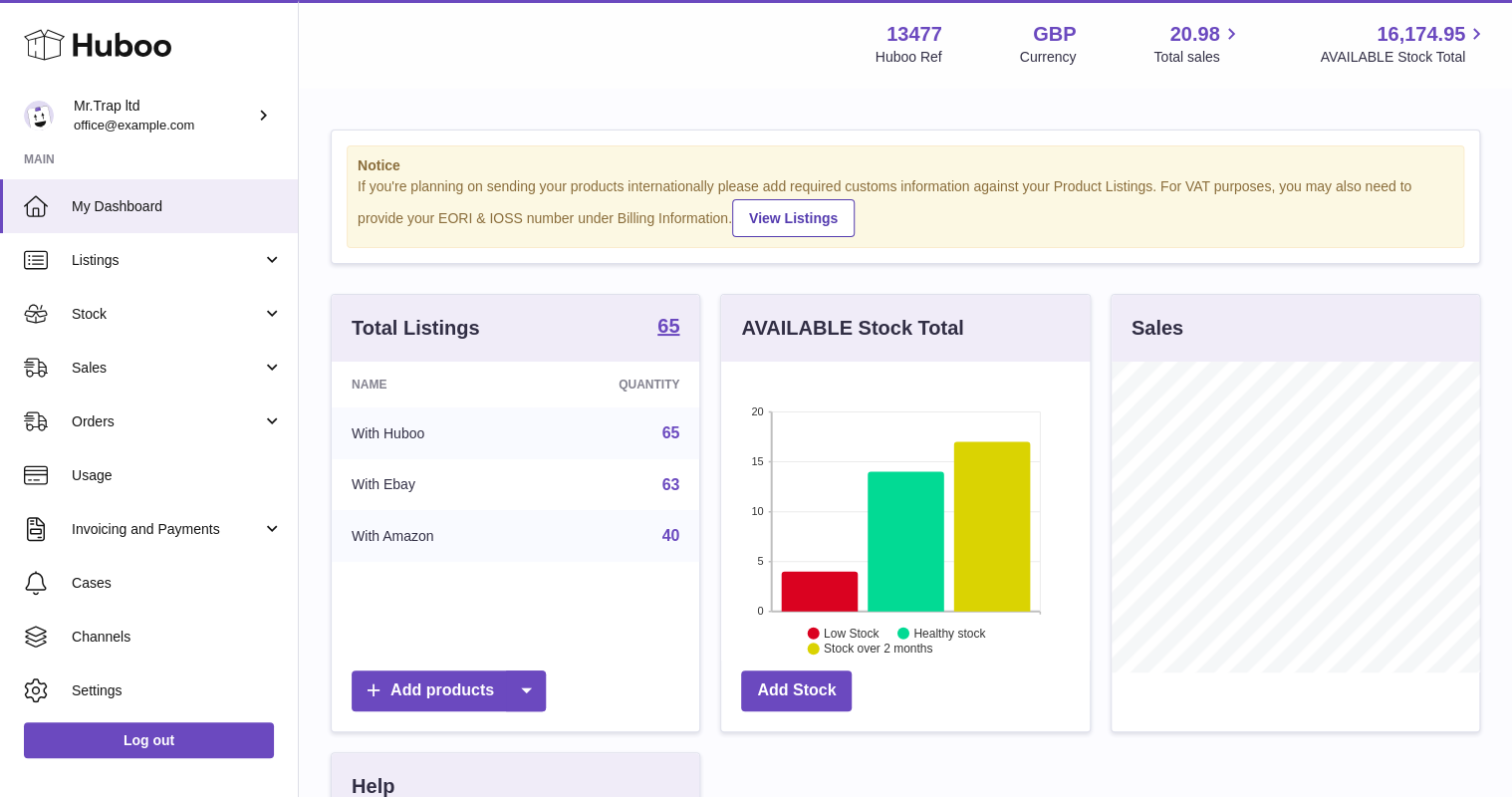click on "Sales" at bounding box center [166, 368] 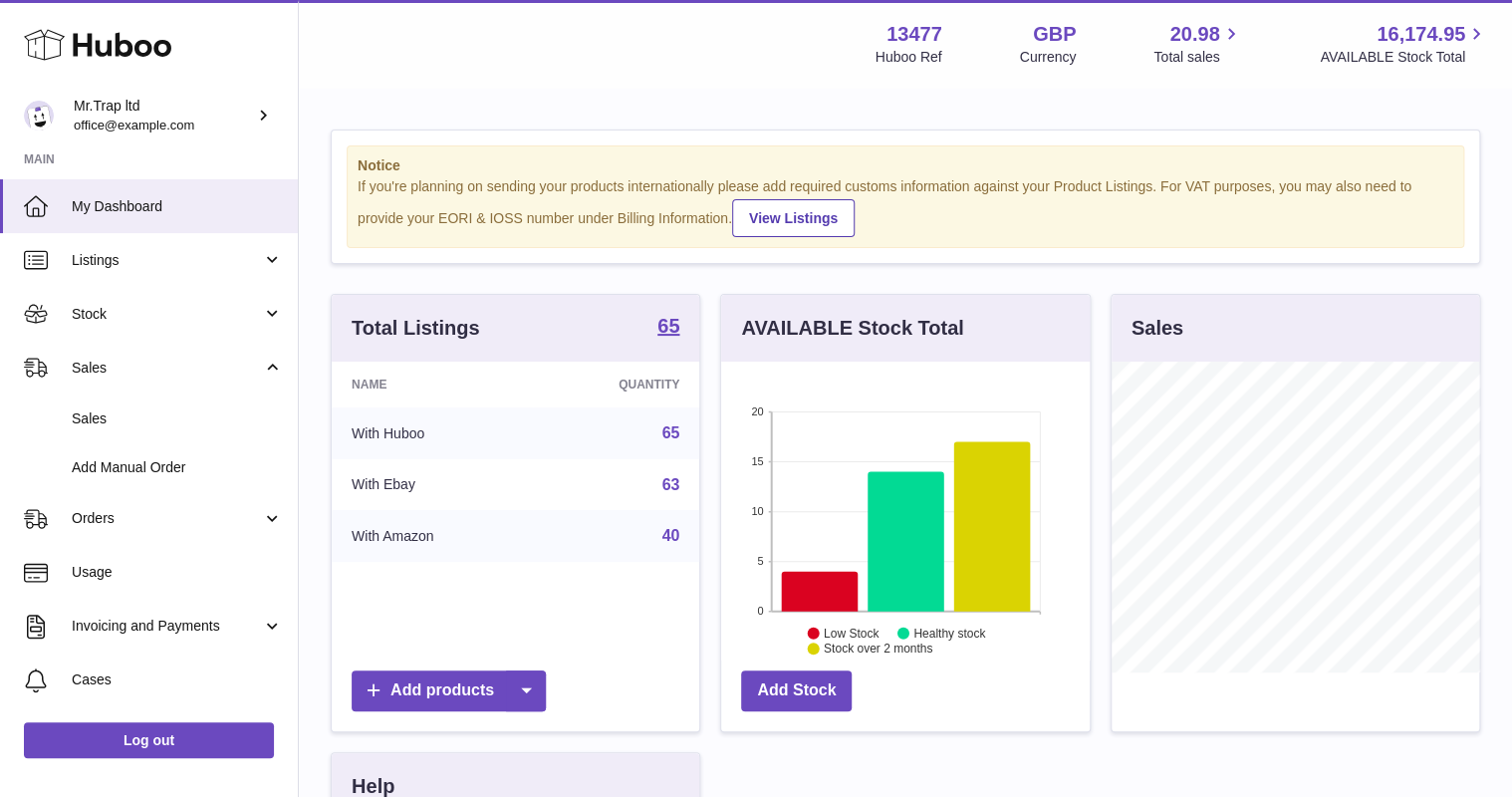 click on "Sales" at bounding box center (177, 418) 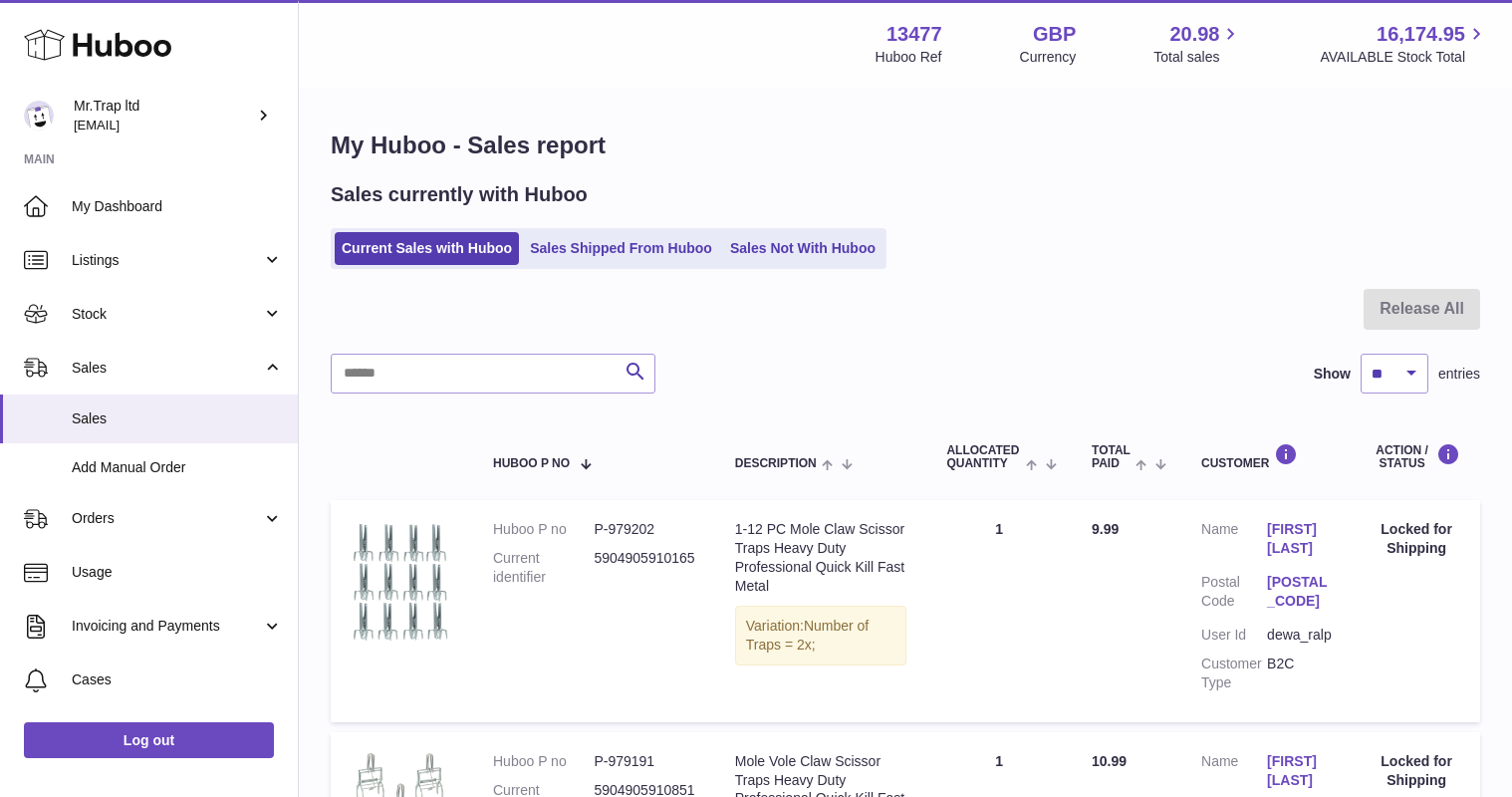 scroll, scrollTop: 0, scrollLeft: 0, axis: both 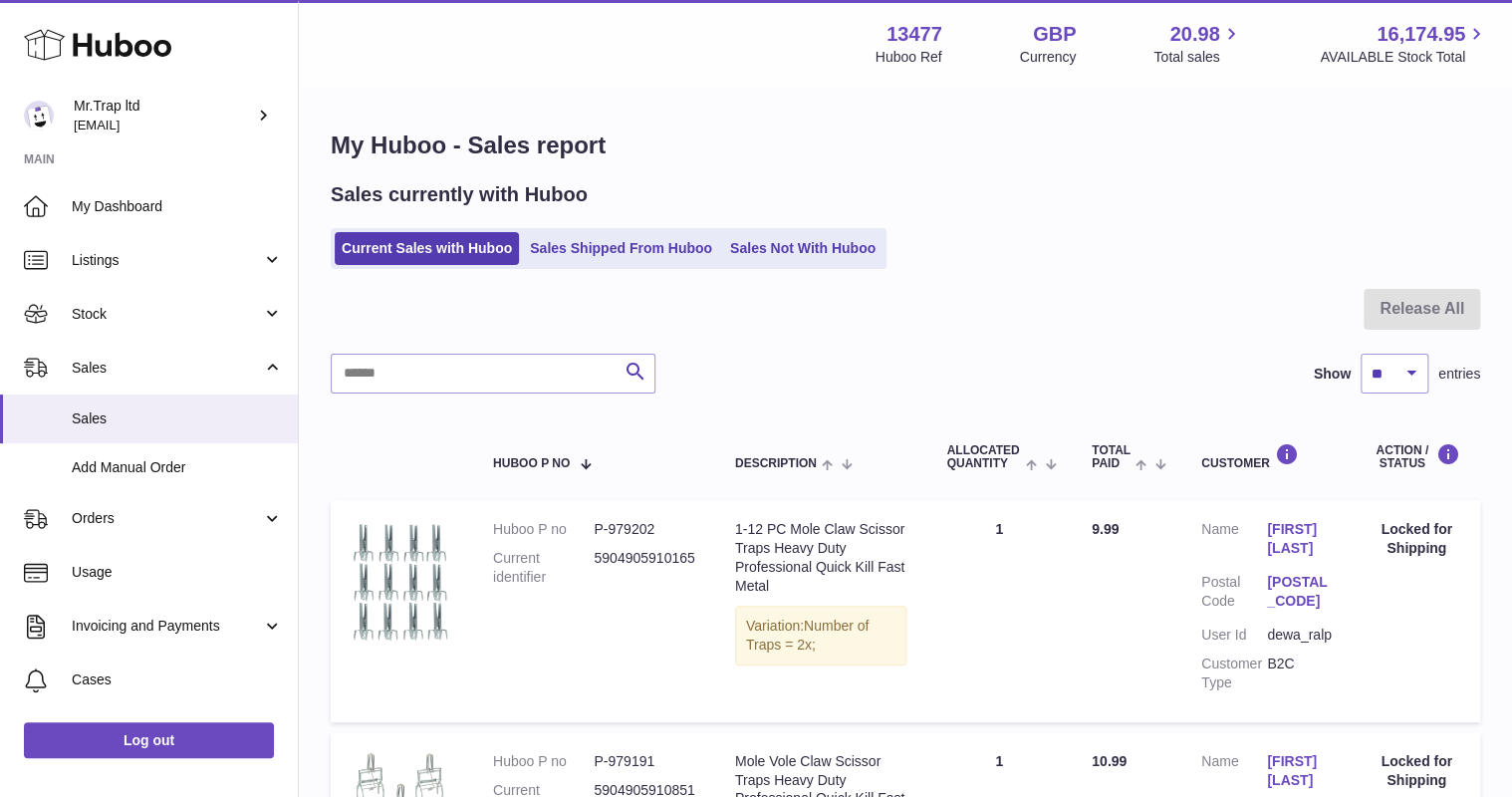click on "Sales Not With Huboo" at bounding box center (803, 248) 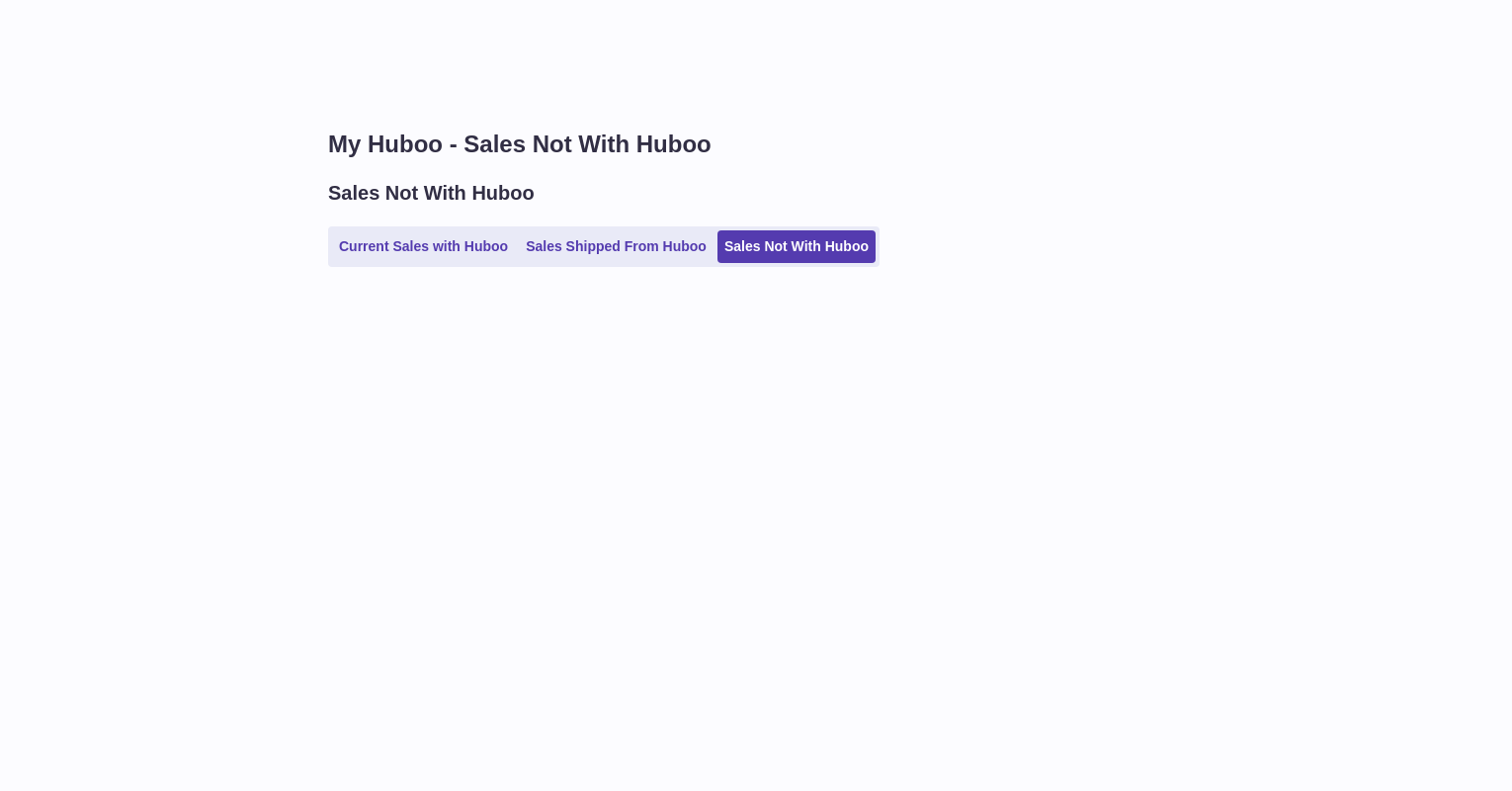 scroll, scrollTop: 0, scrollLeft: 0, axis: both 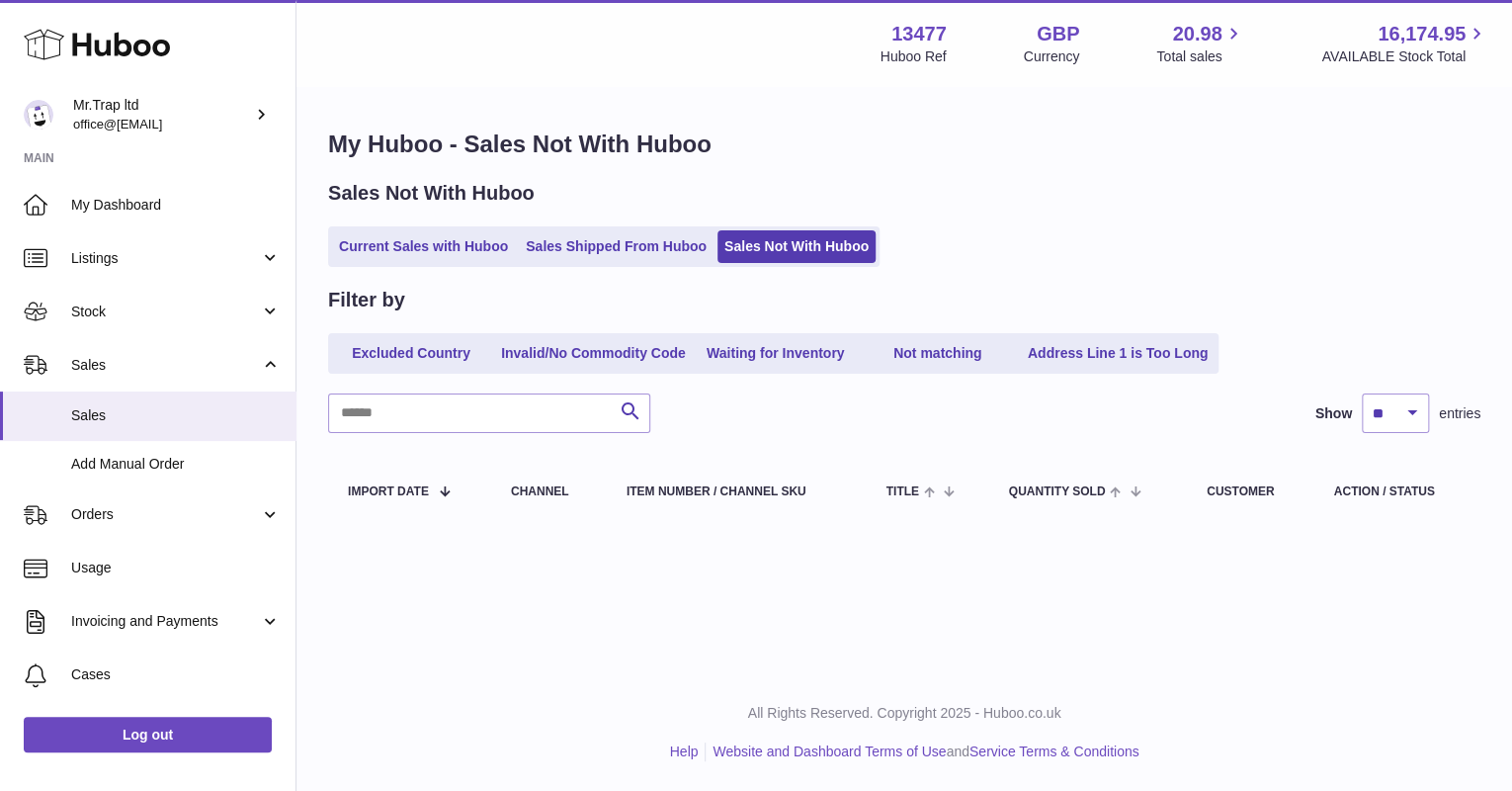 click 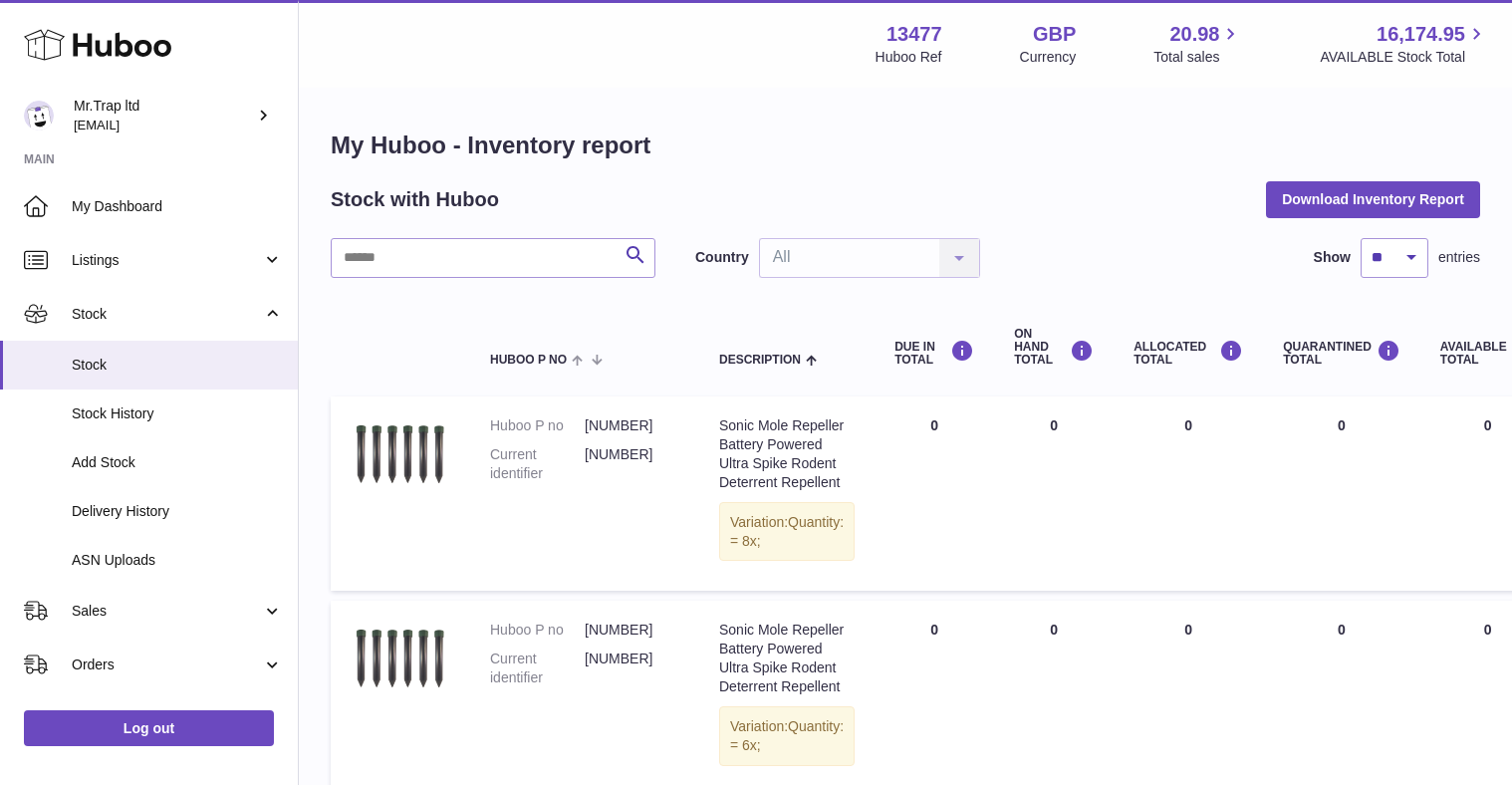 scroll, scrollTop: 0, scrollLeft: 0, axis: both 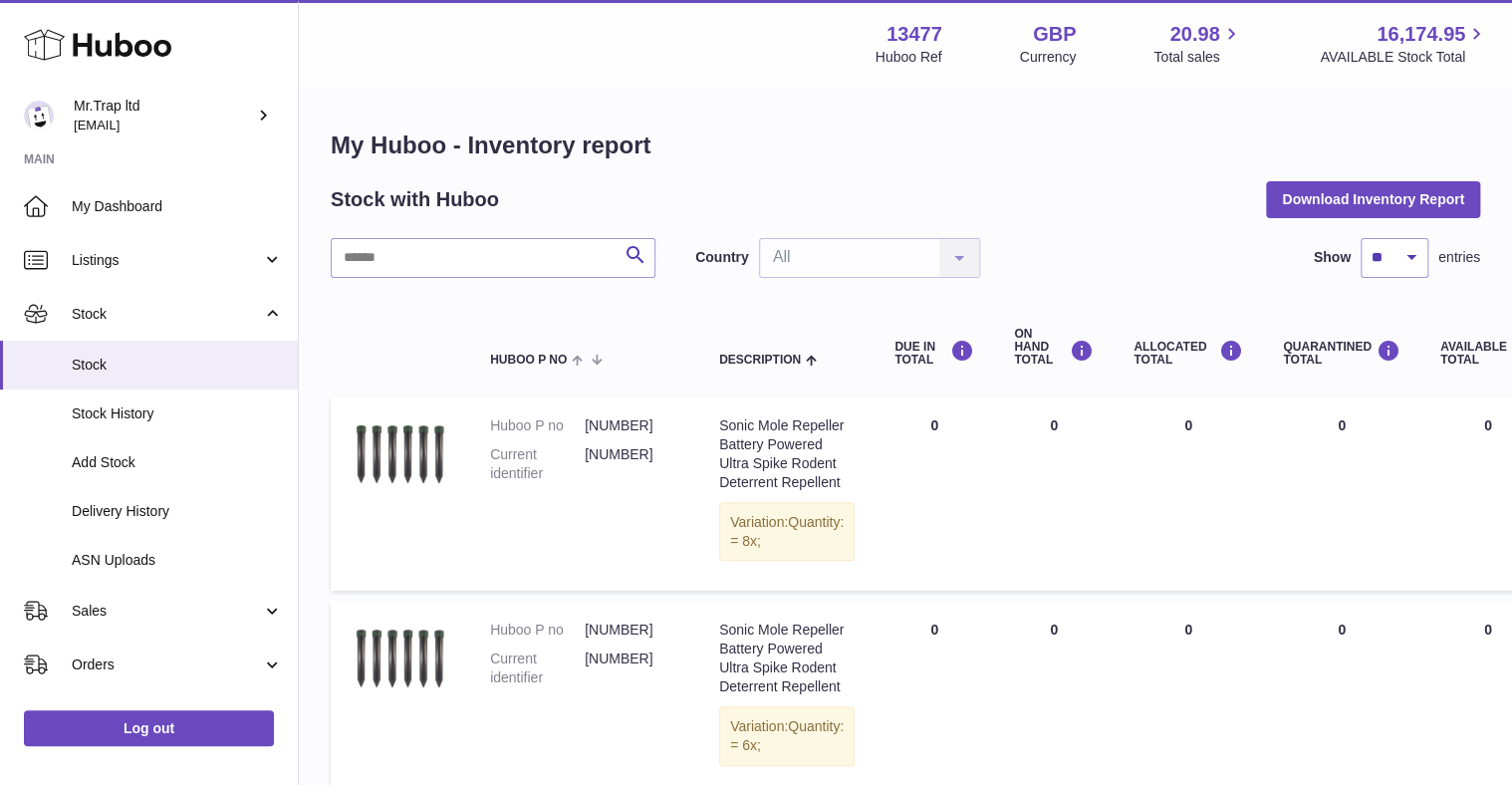 click 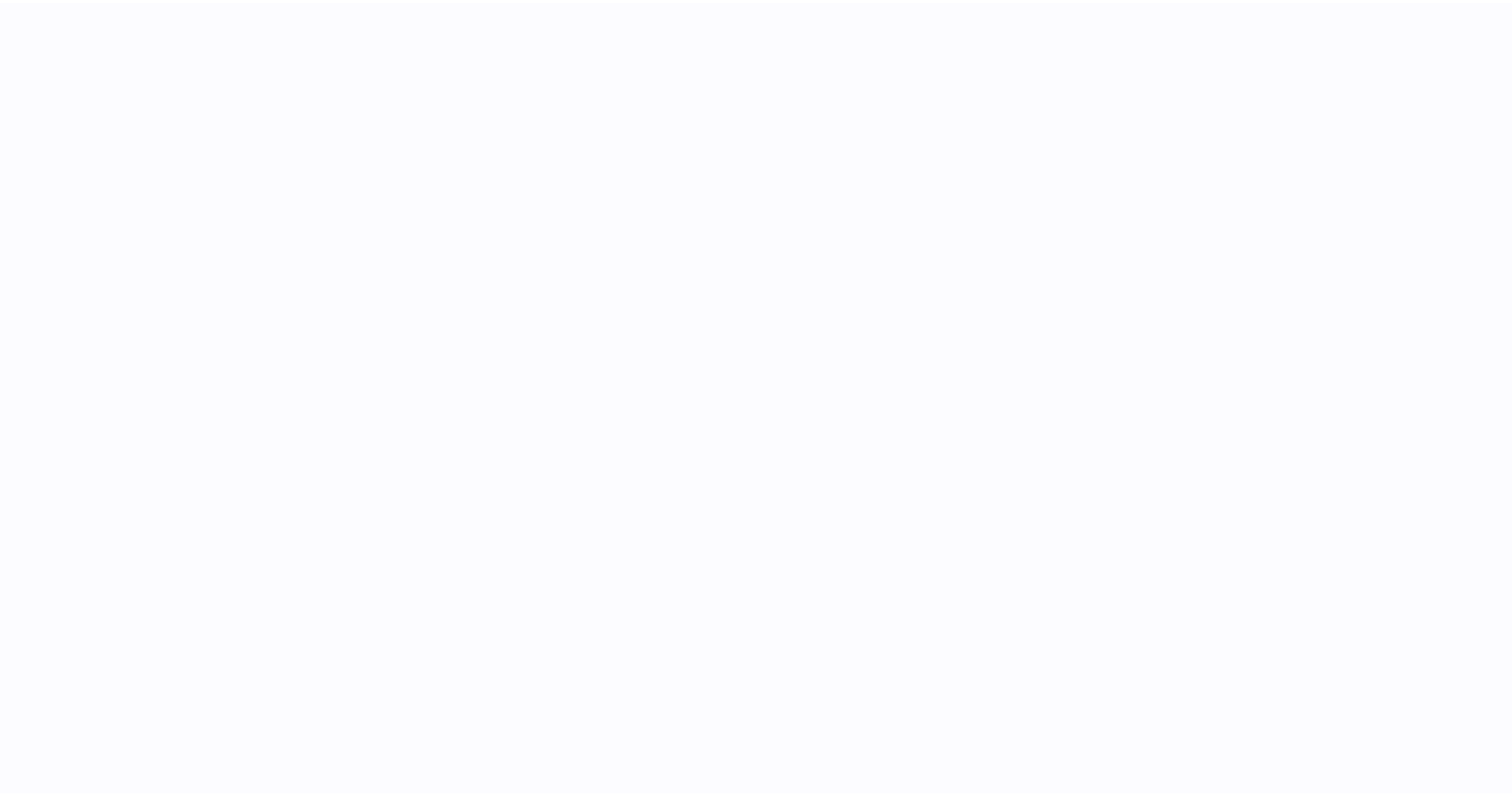 scroll, scrollTop: 0, scrollLeft: 0, axis: both 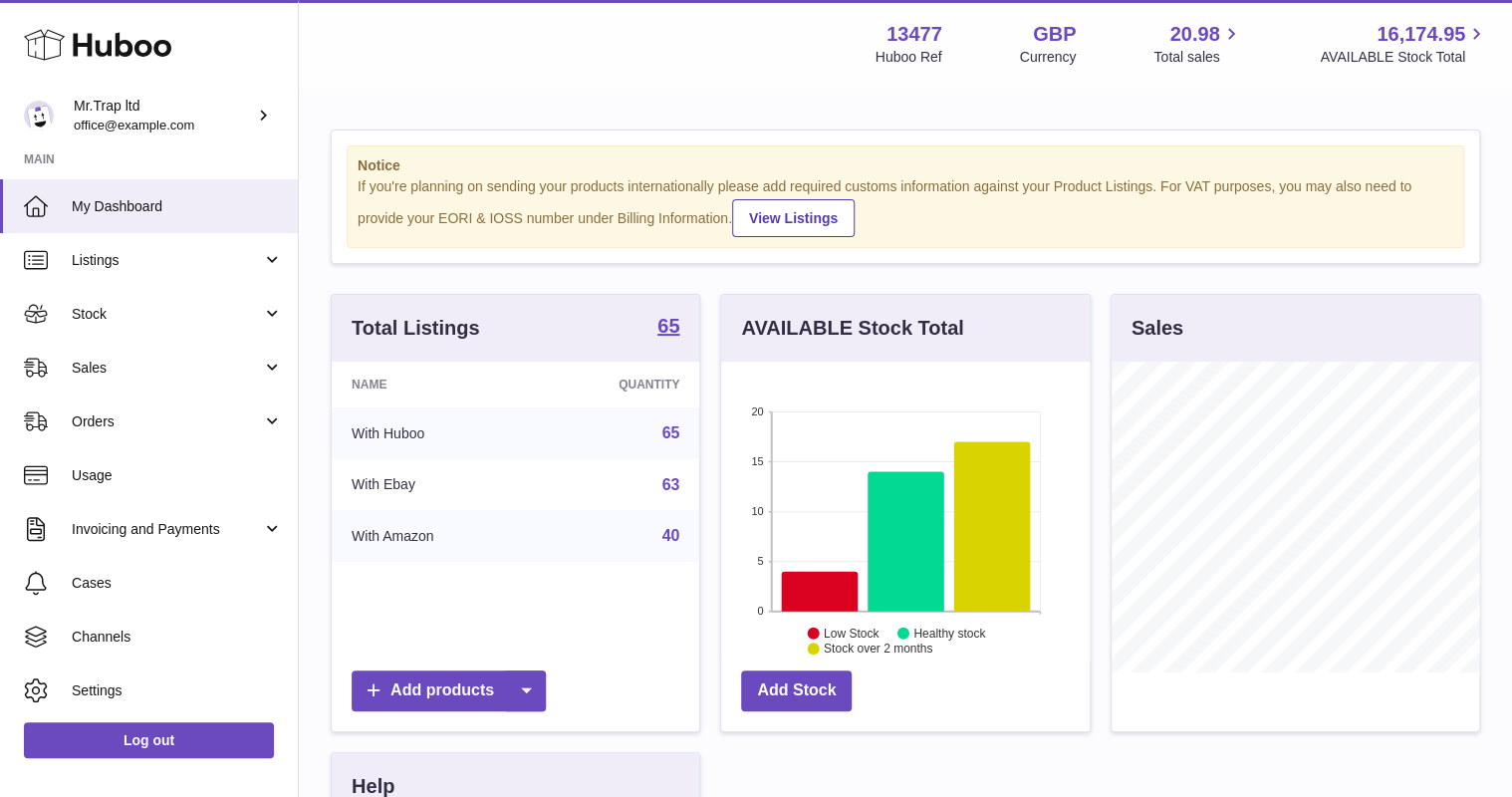 click on "Sales" at bounding box center (166, 368) 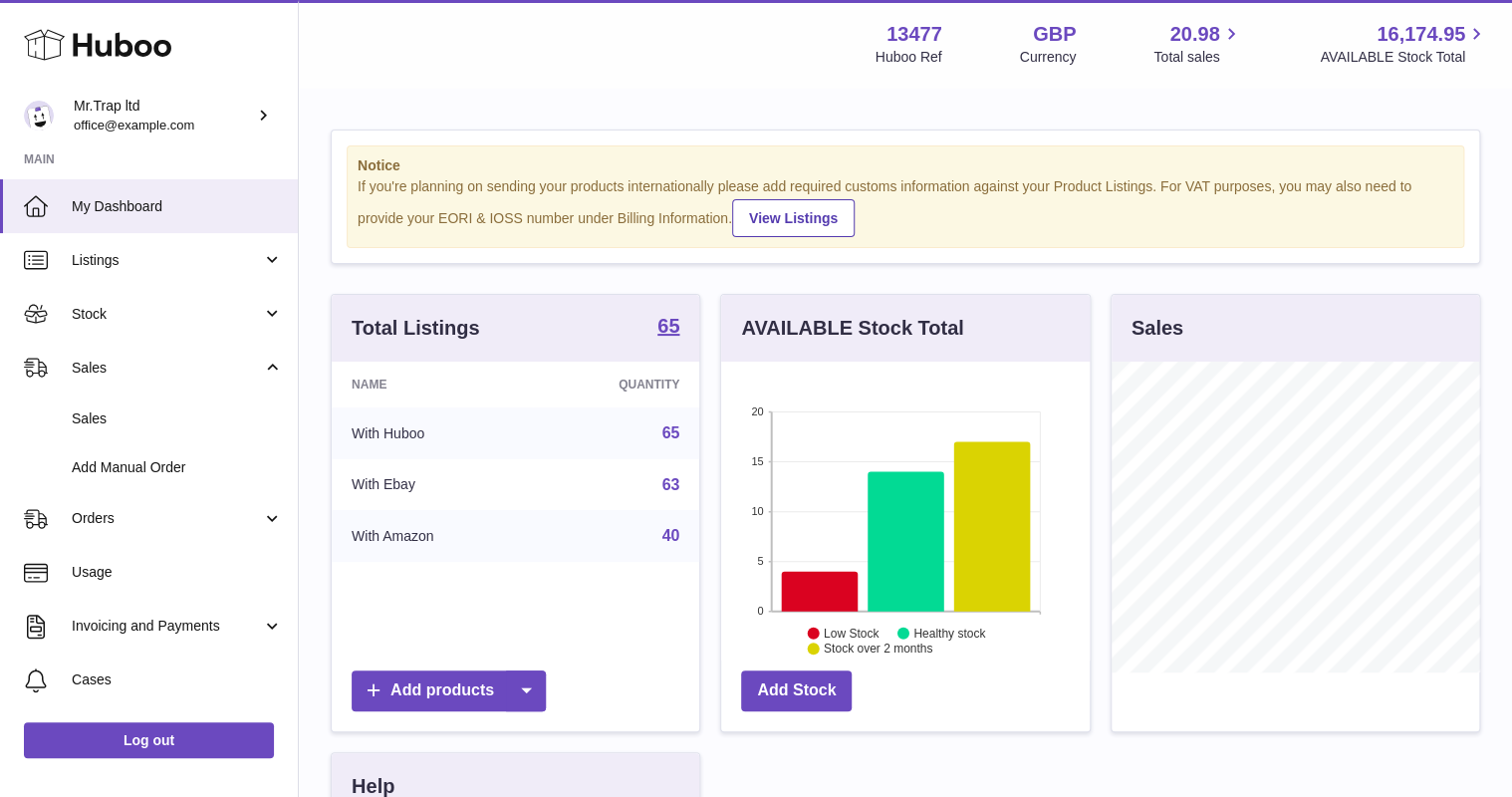 click on "Sales" at bounding box center [177, 418] 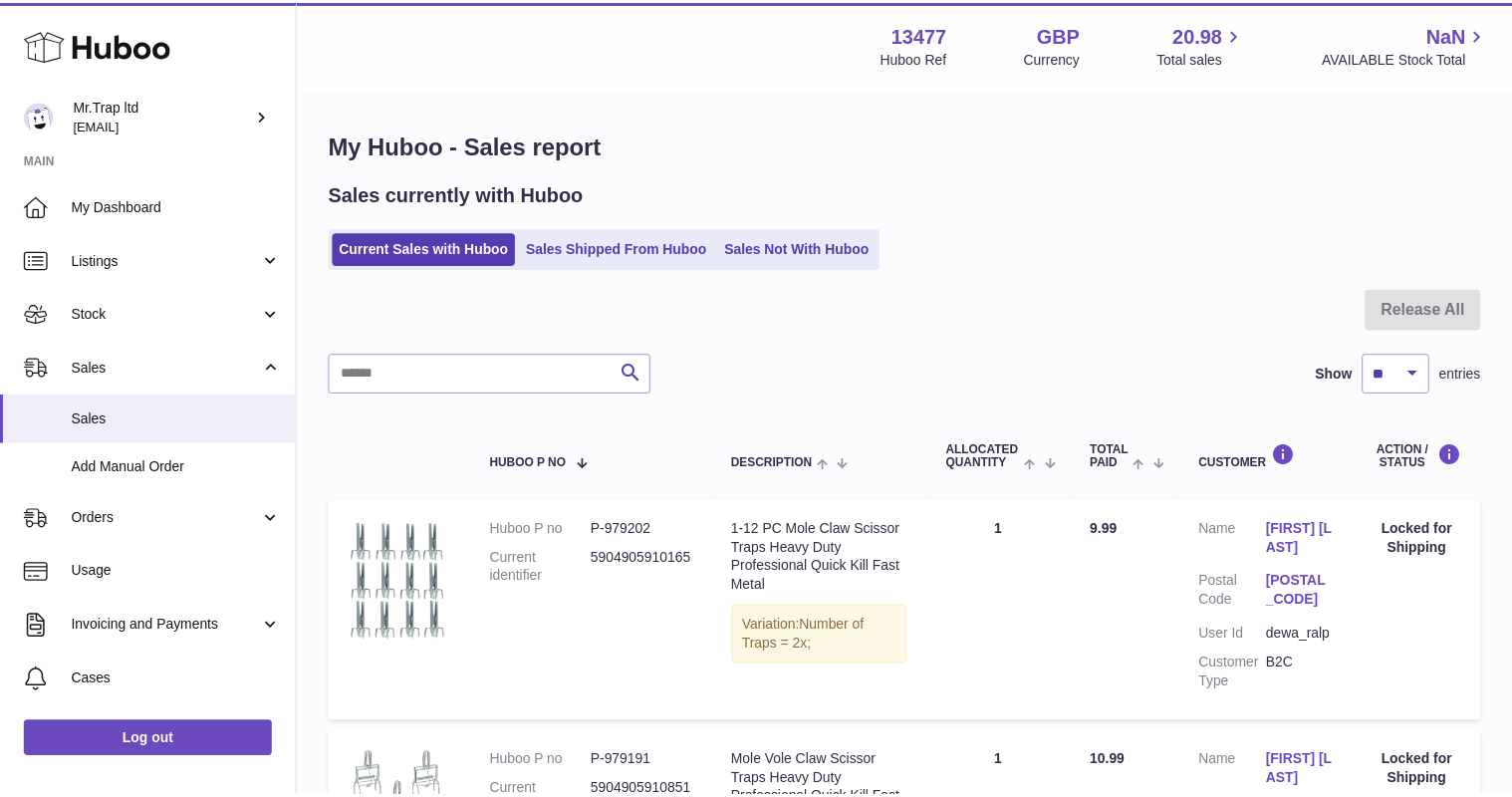 scroll, scrollTop: 0, scrollLeft: 0, axis: both 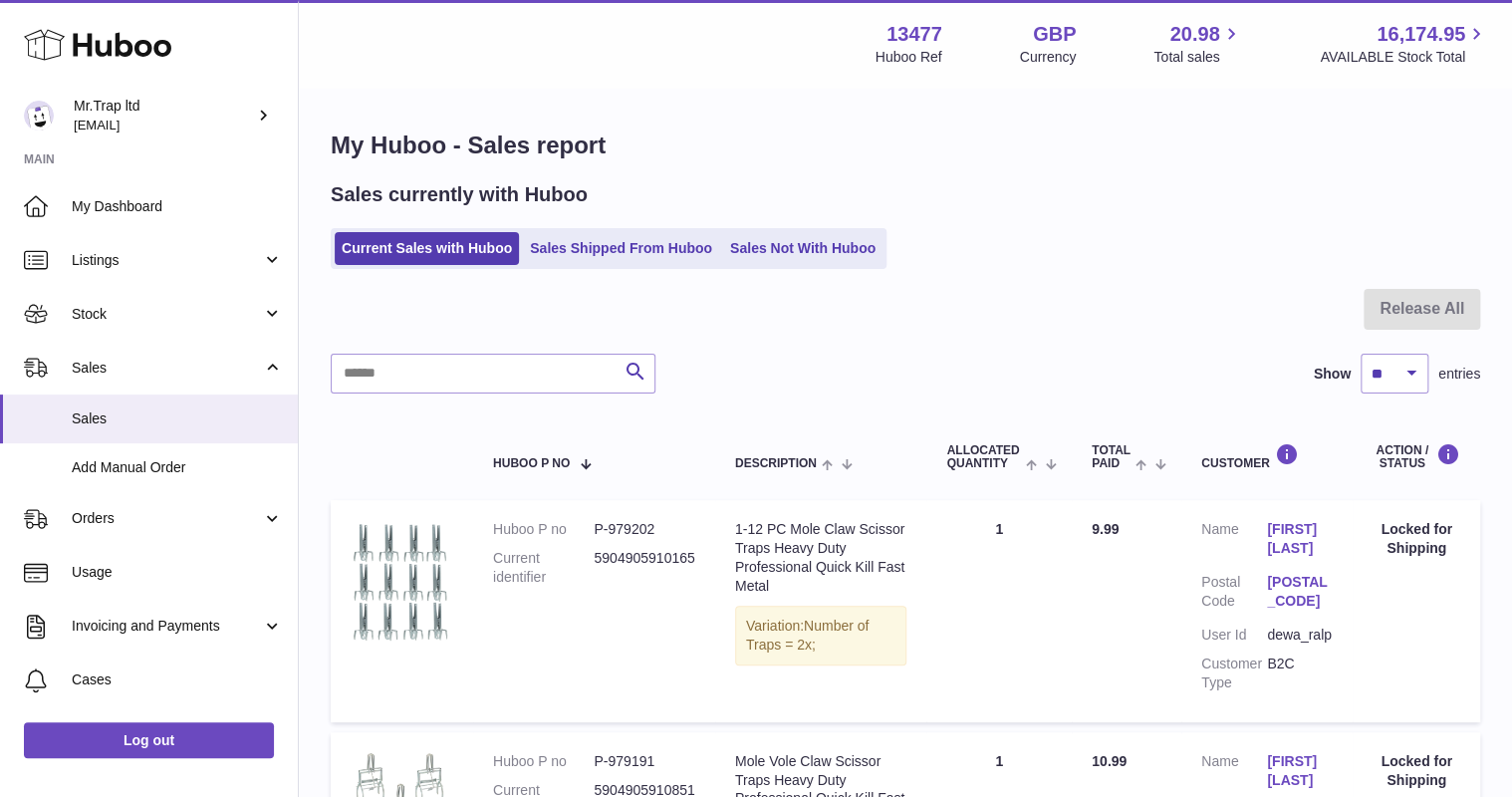 click on "Sales Shipped From Huboo" at bounding box center (621, 248) 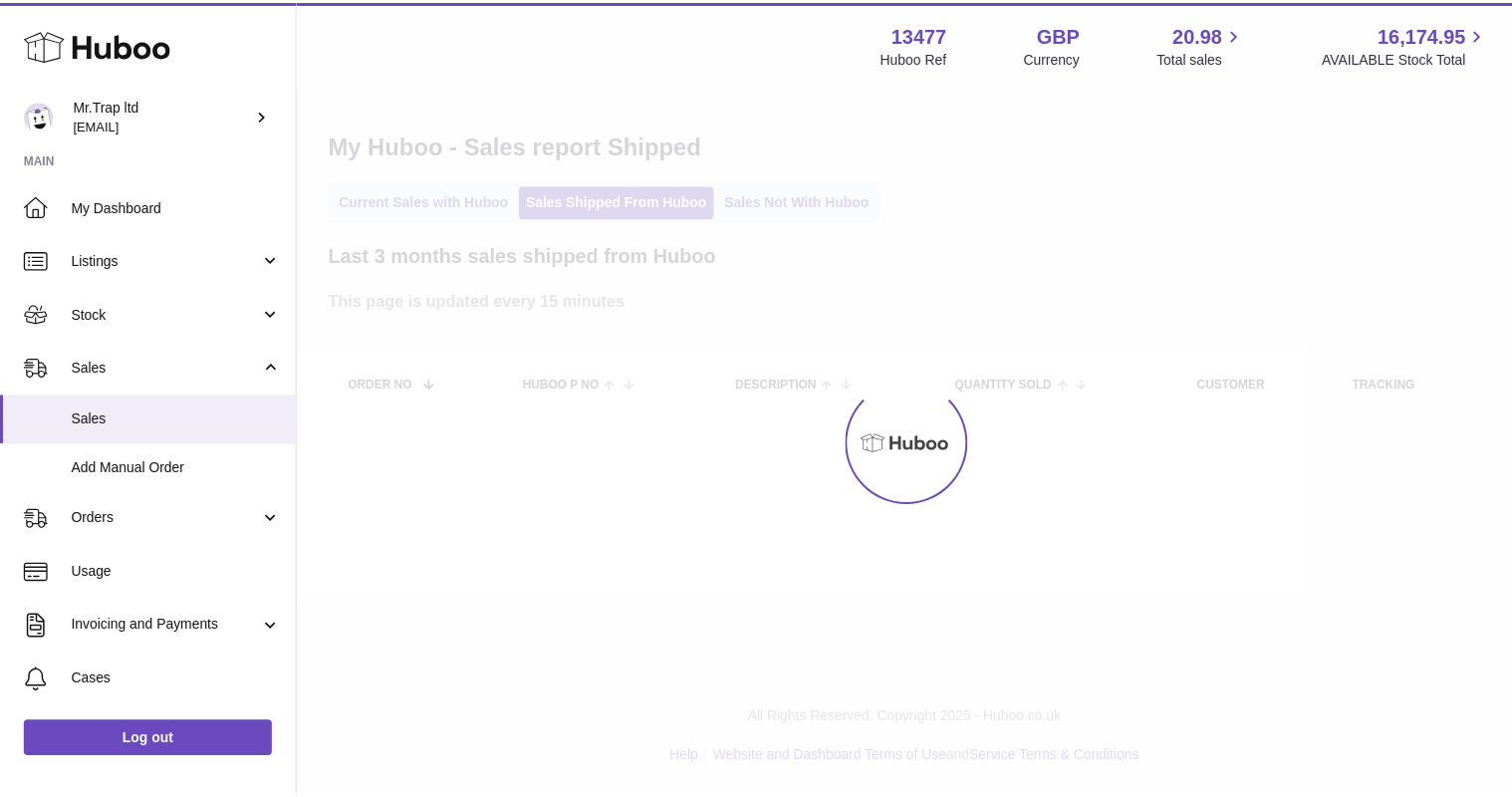 scroll, scrollTop: 0, scrollLeft: 0, axis: both 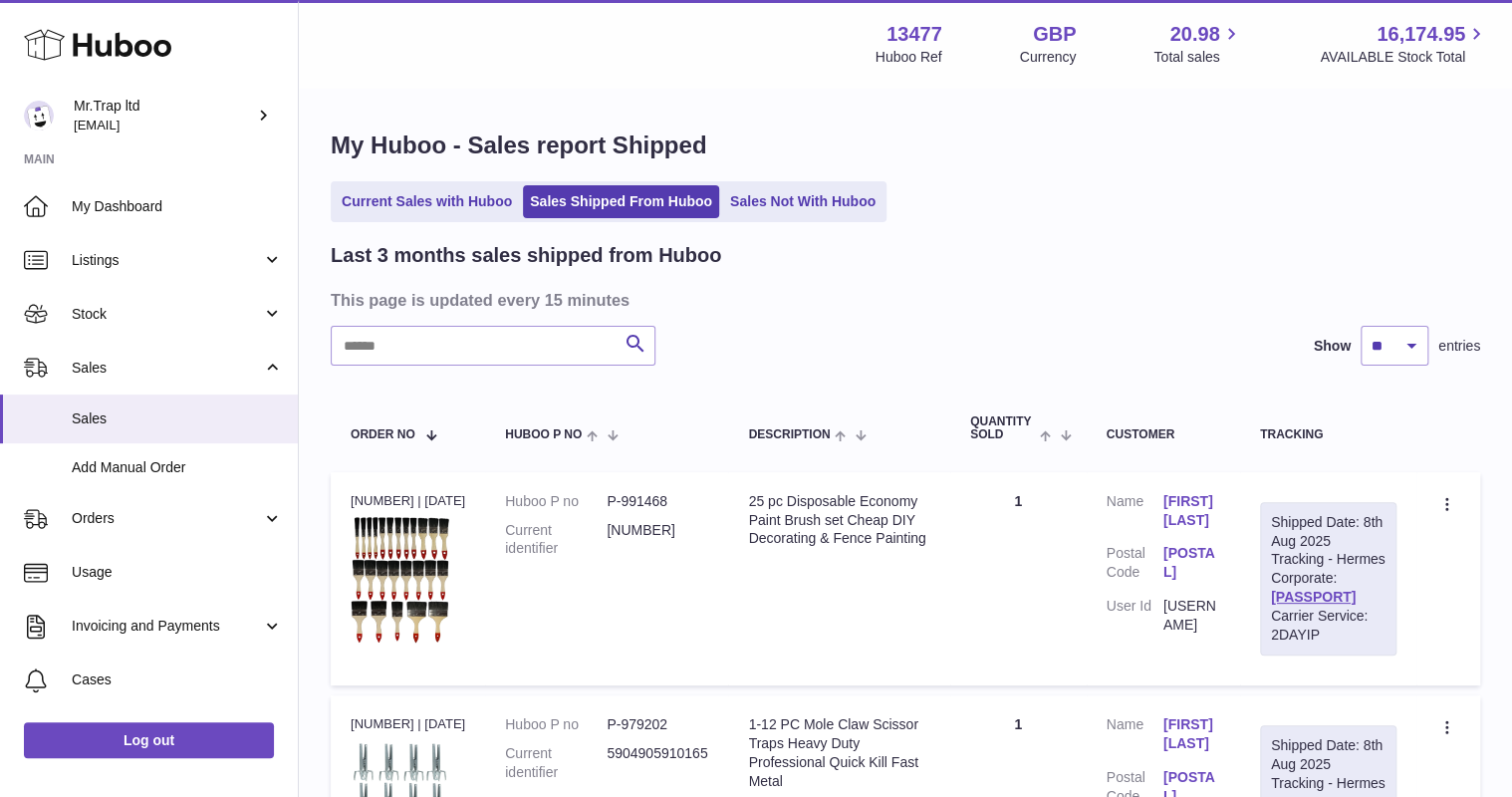 click on "Sales Not With Huboo" at bounding box center (803, 201) 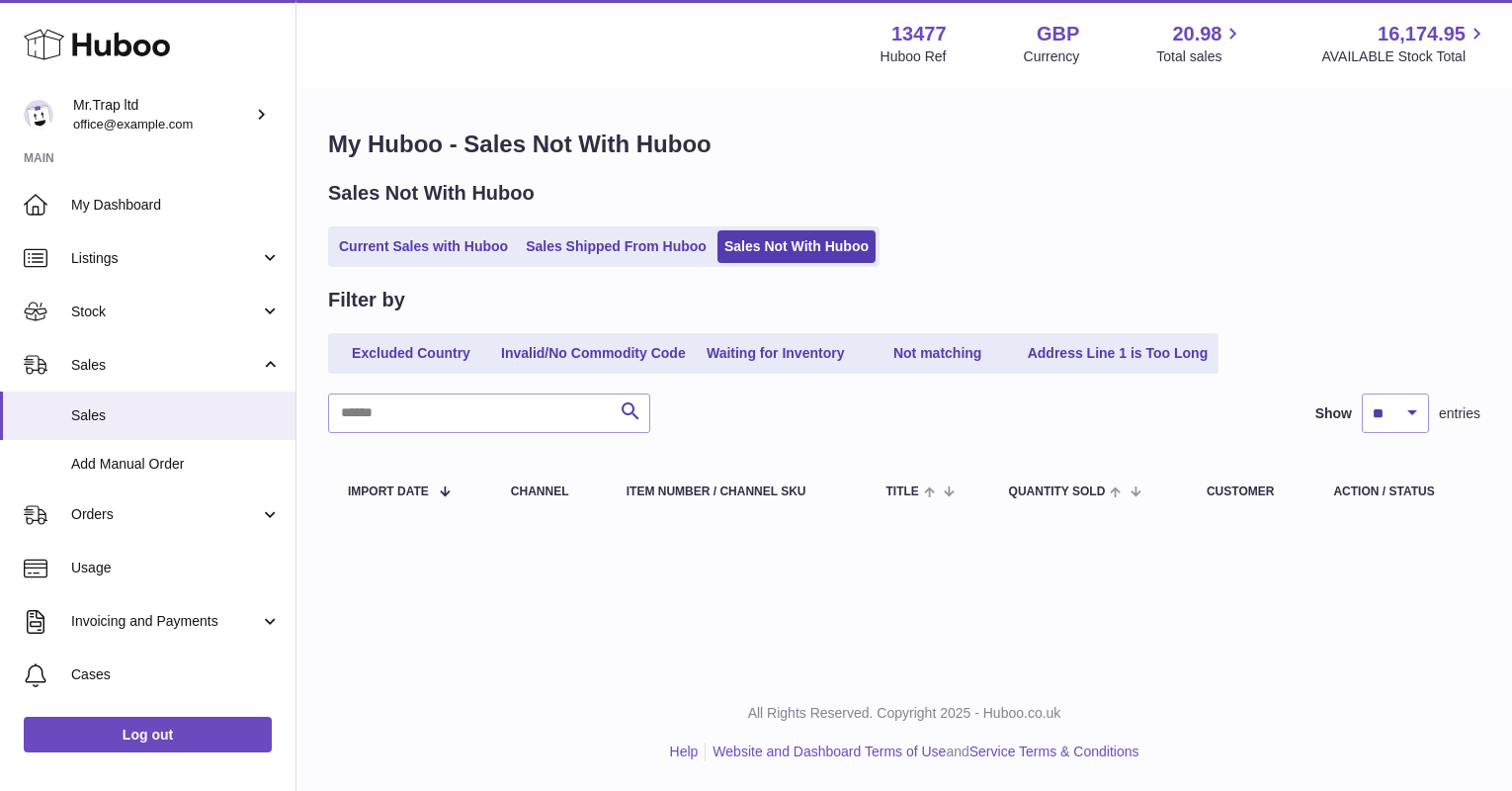 scroll, scrollTop: 0, scrollLeft: 0, axis: both 